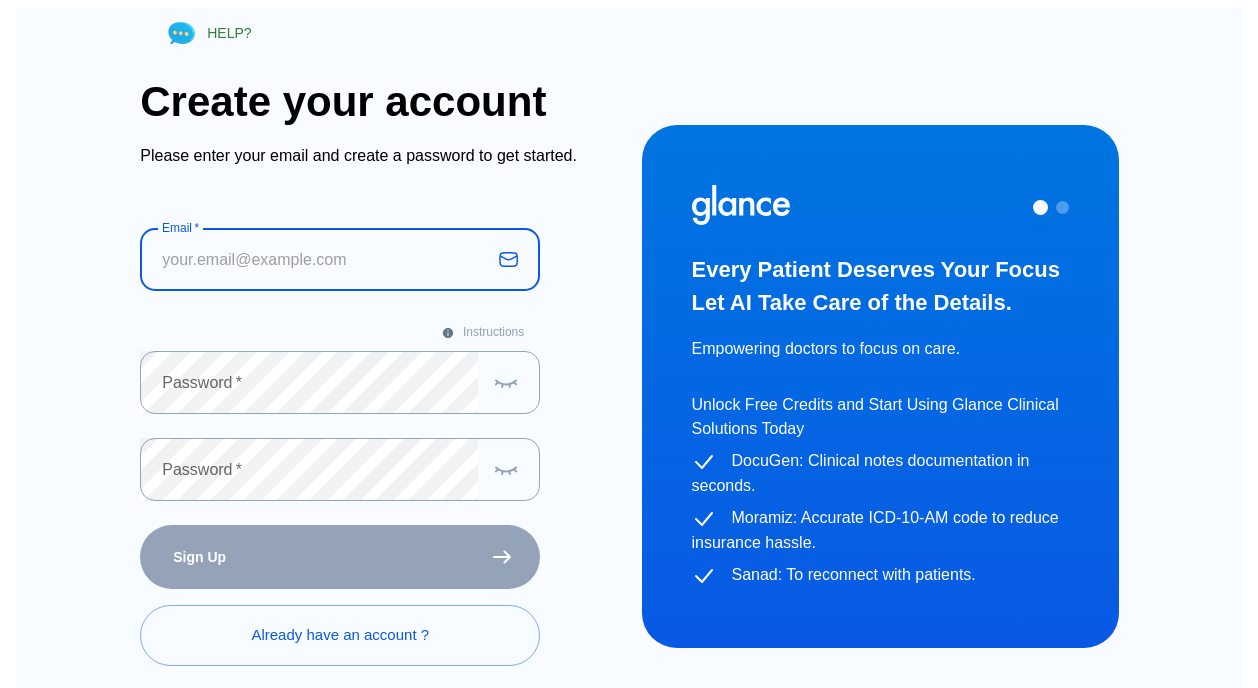scroll, scrollTop: 0, scrollLeft: 0, axis: both 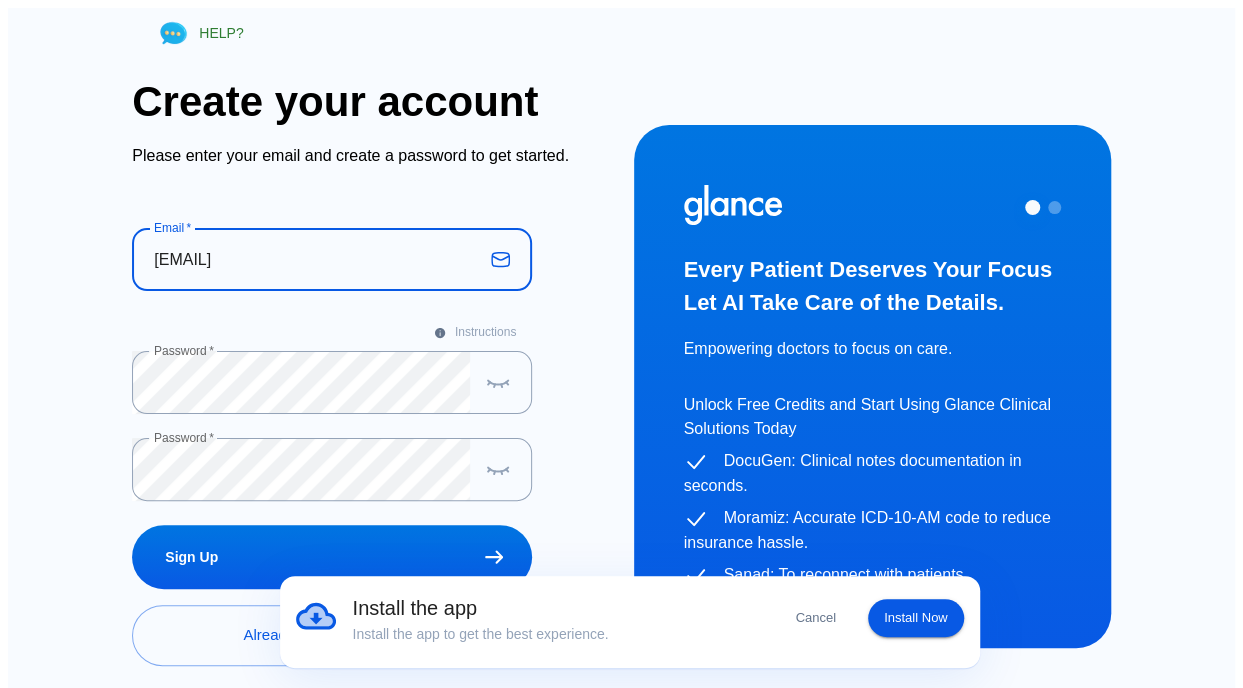 click on "[EMAIL]" at bounding box center (307, 259) 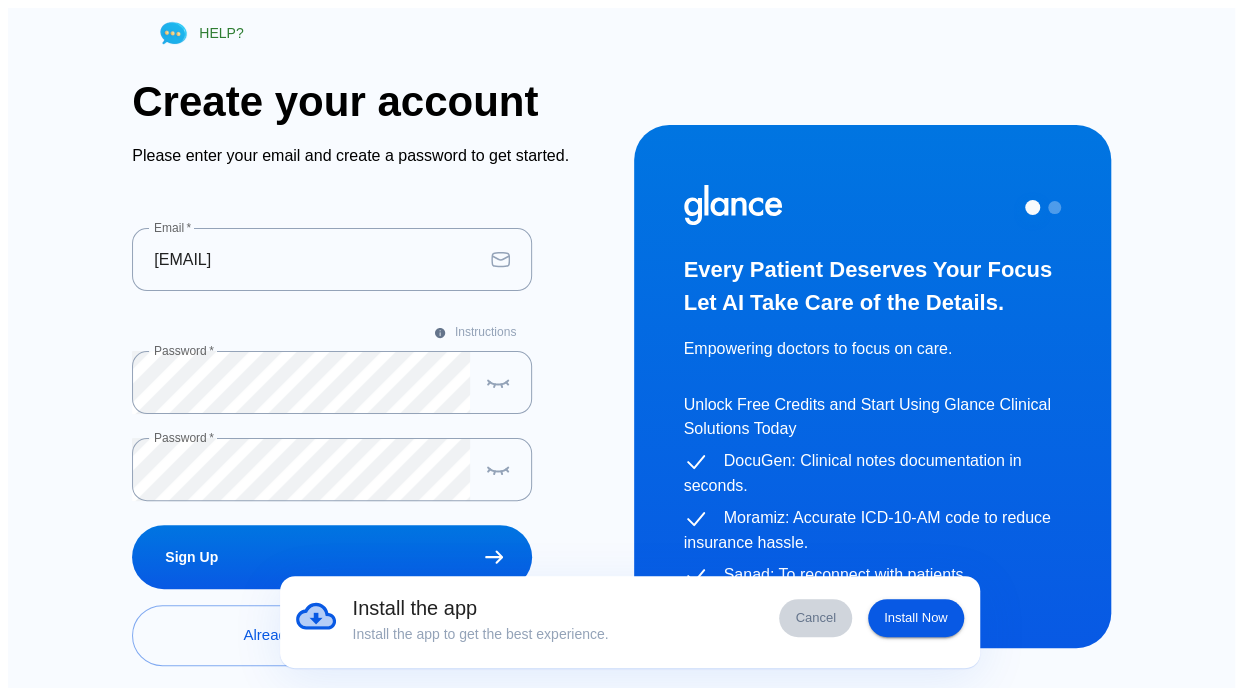 click on "Cancel" at bounding box center [815, 618] 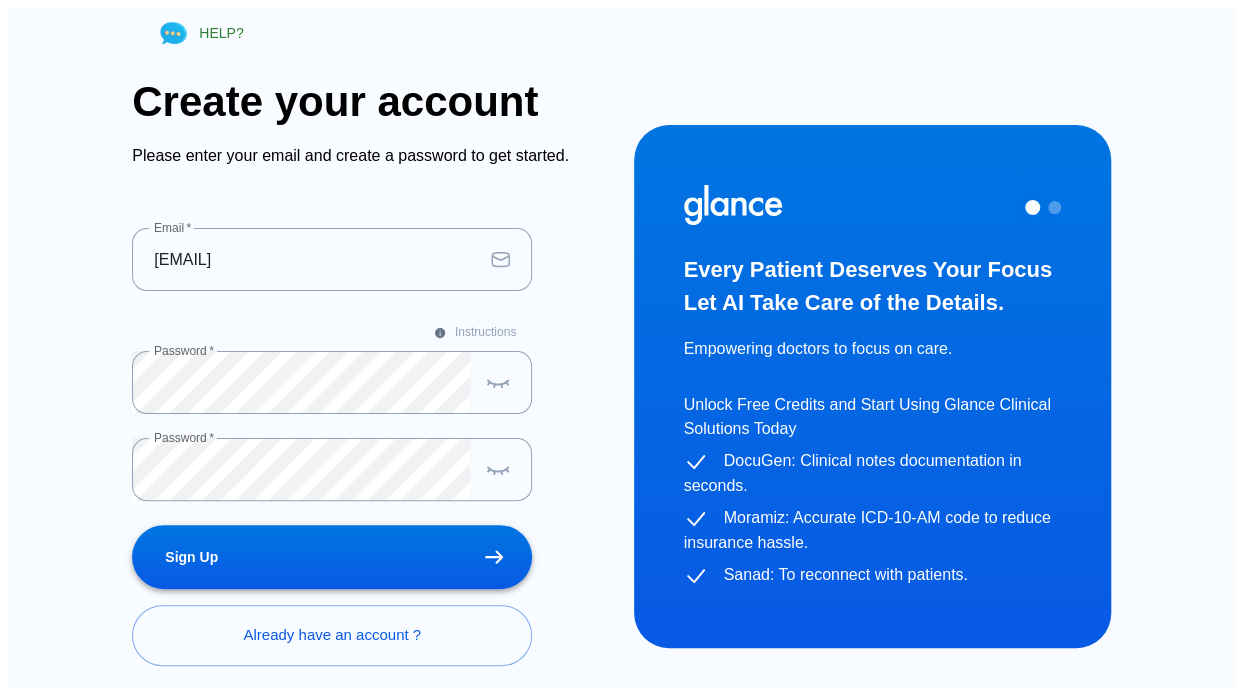 click on "Sign Up" at bounding box center (332, 557) 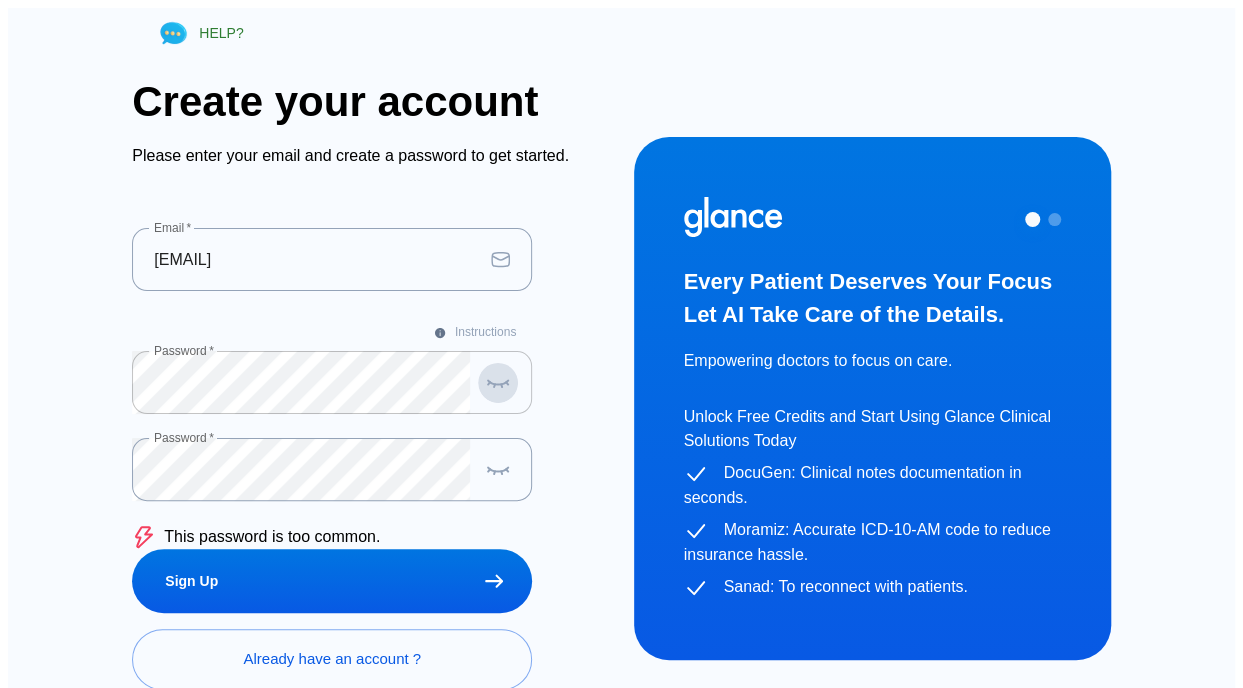 click at bounding box center (498, 382) 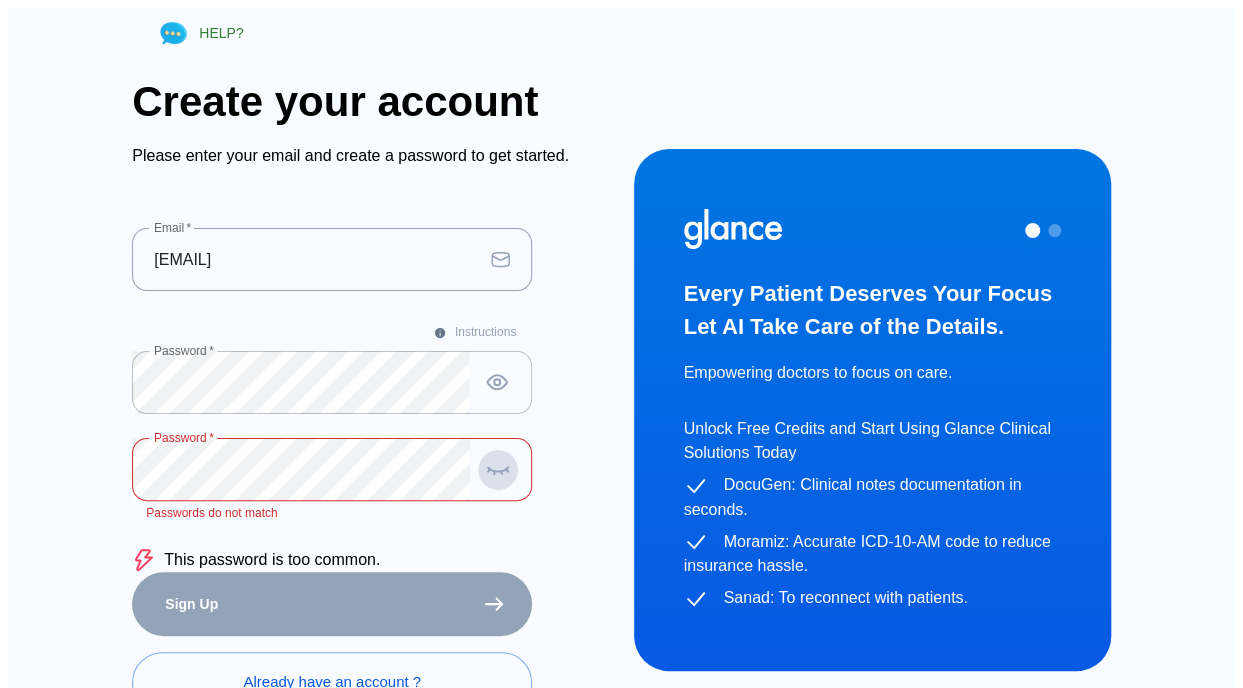 click at bounding box center [498, 469] 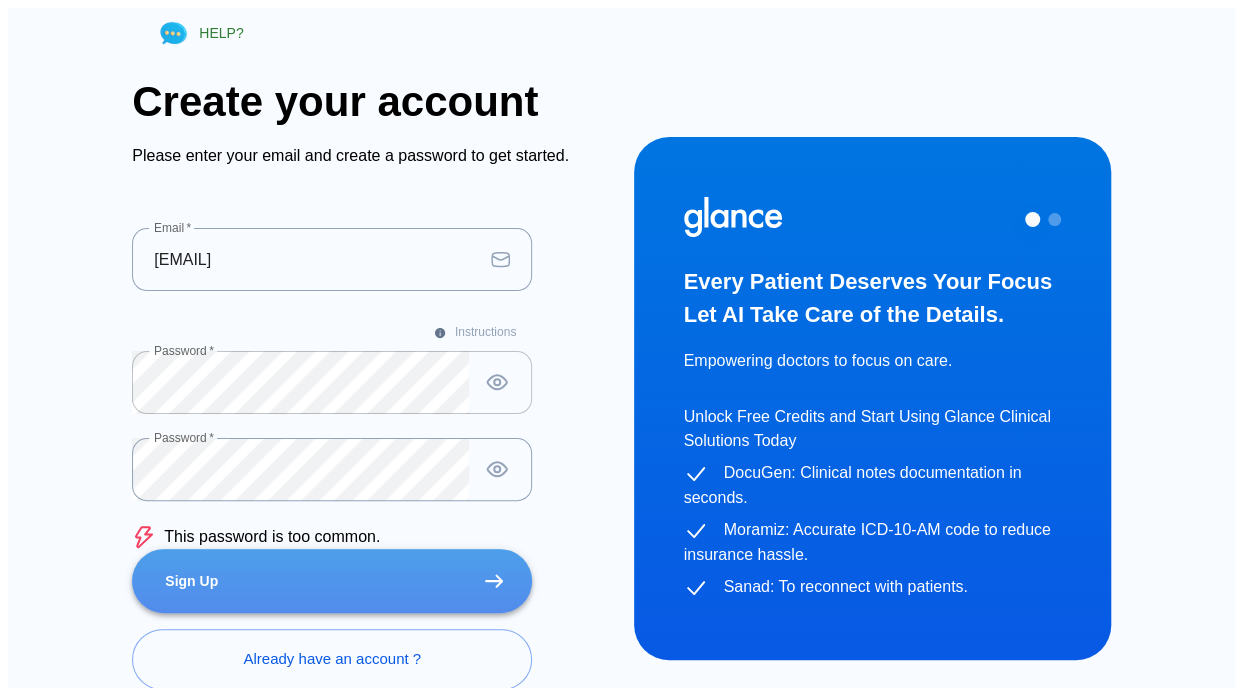 click on "Sign Up" at bounding box center [332, 581] 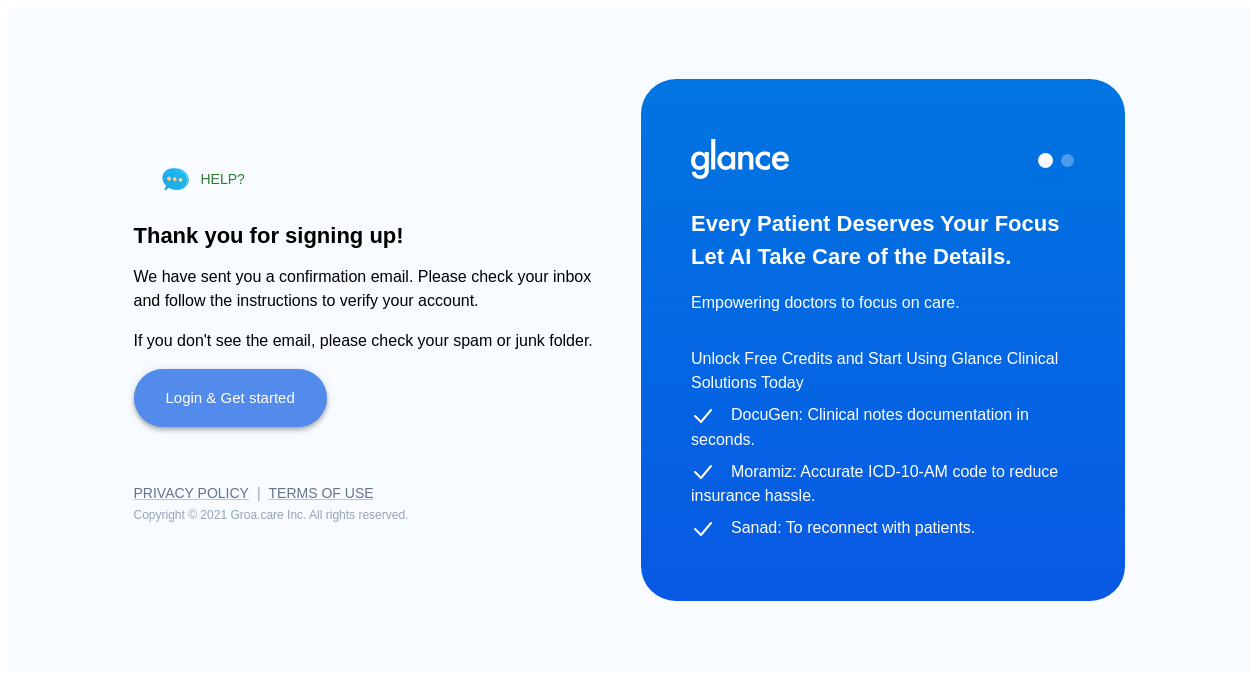 click on "Login & Get started" at bounding box center (230, 398) 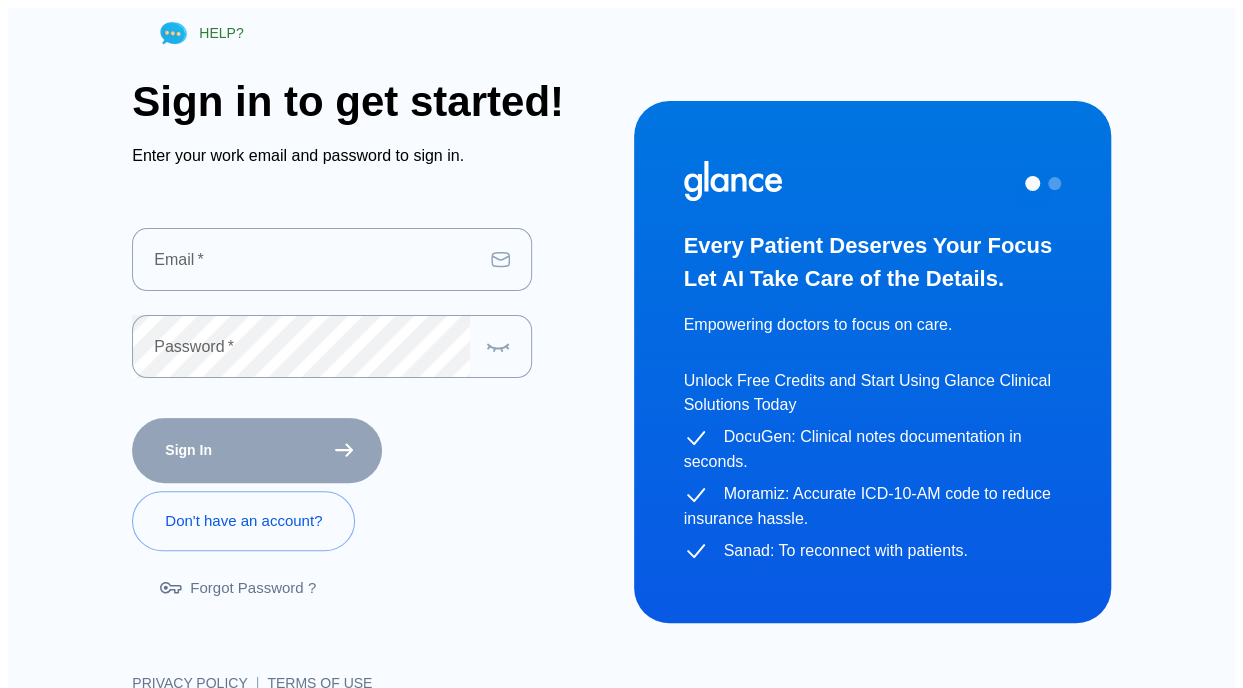 type on "[EMAIL]" 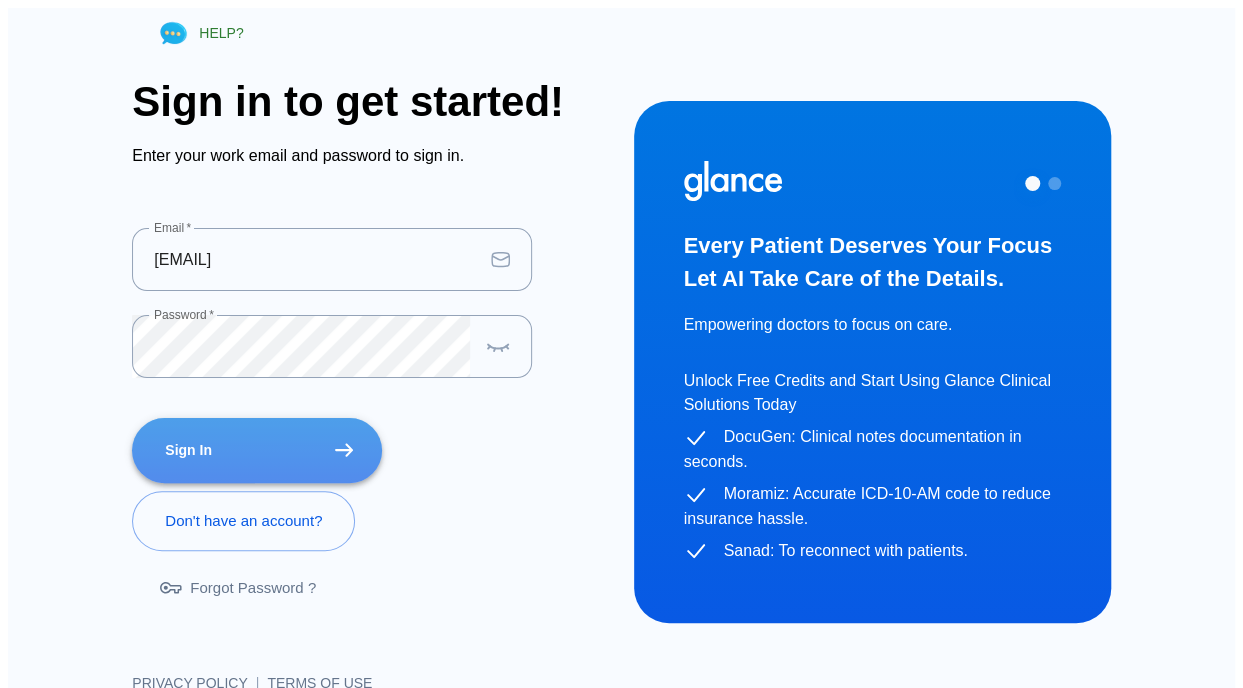 click on "Sign In" at bounding box center [257, 450] 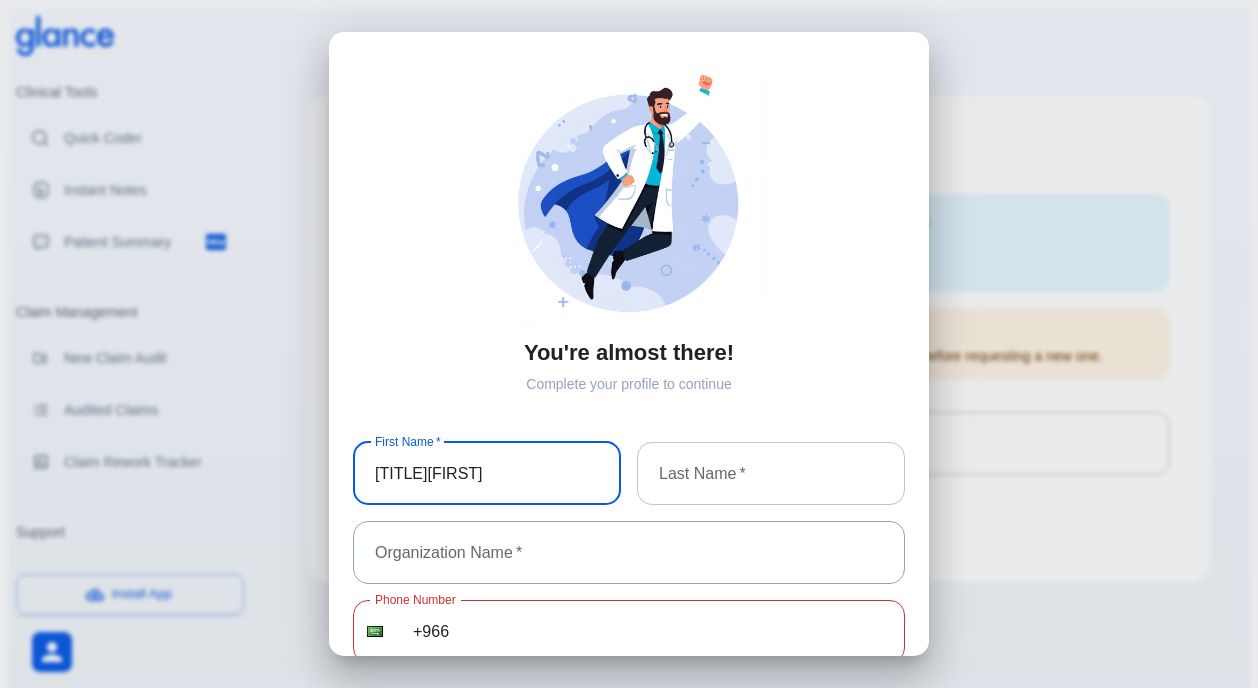 type on "[TITLE][FIRST]" 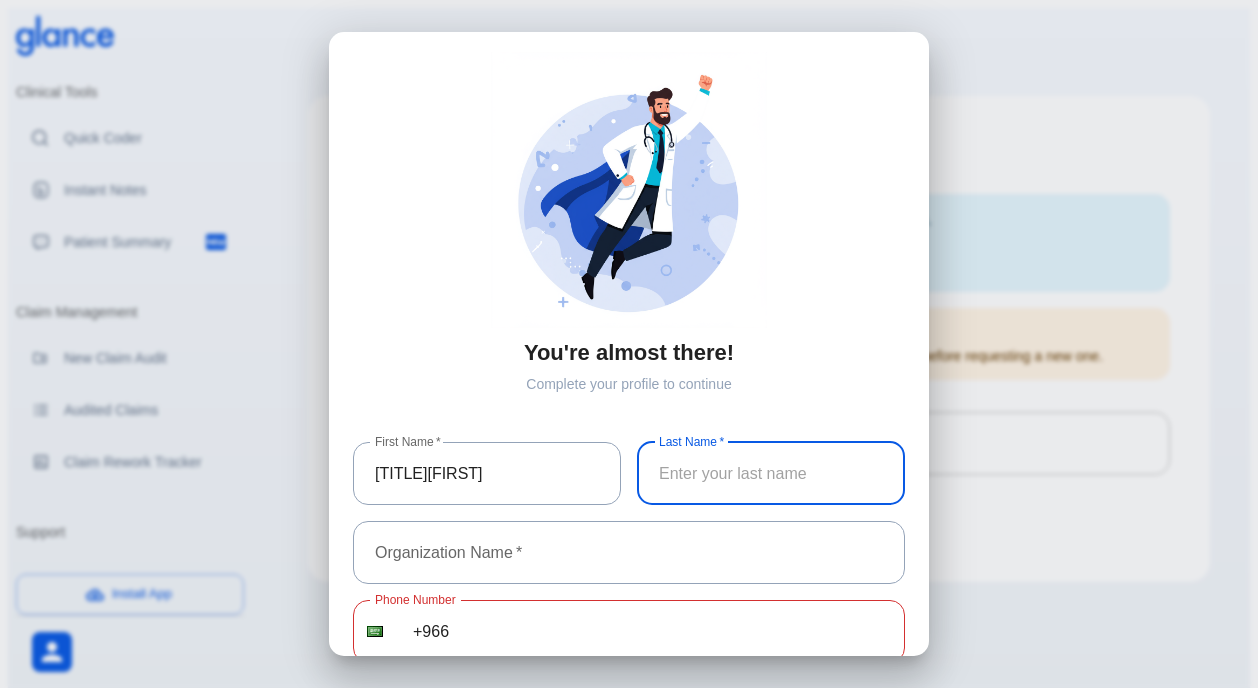 click at bounding box center (771, 473) 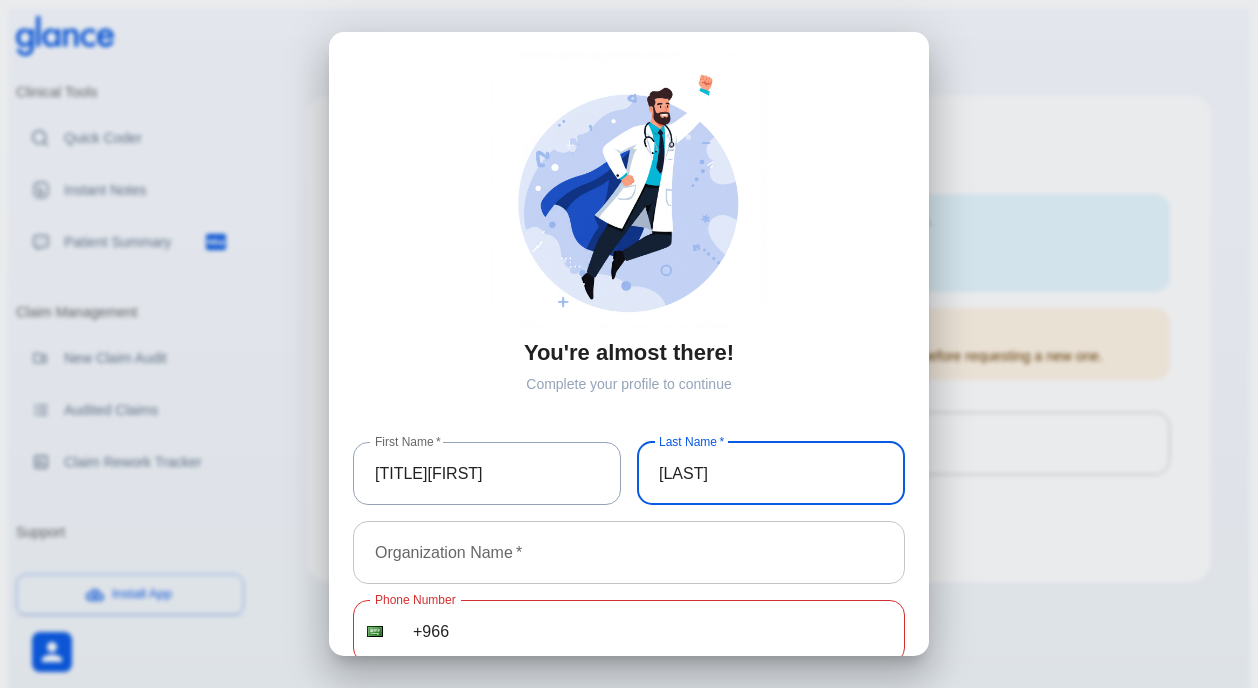 type on "[LAST]" 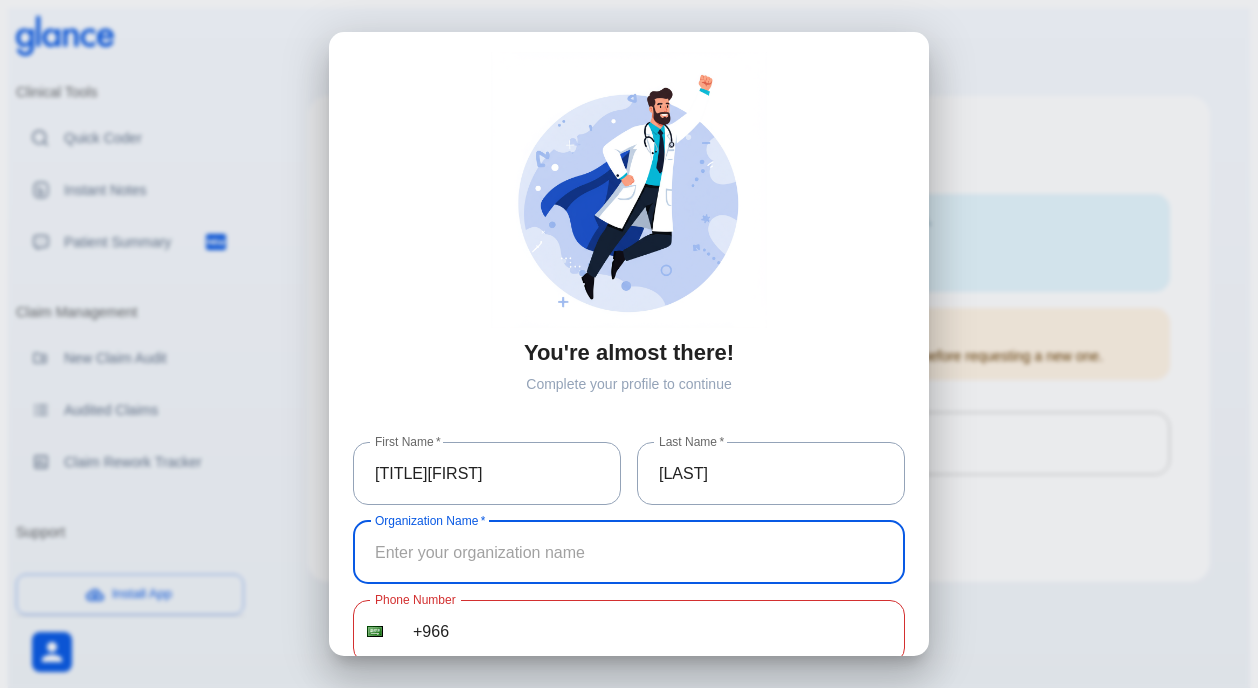 click at bounding box center (629, 552) 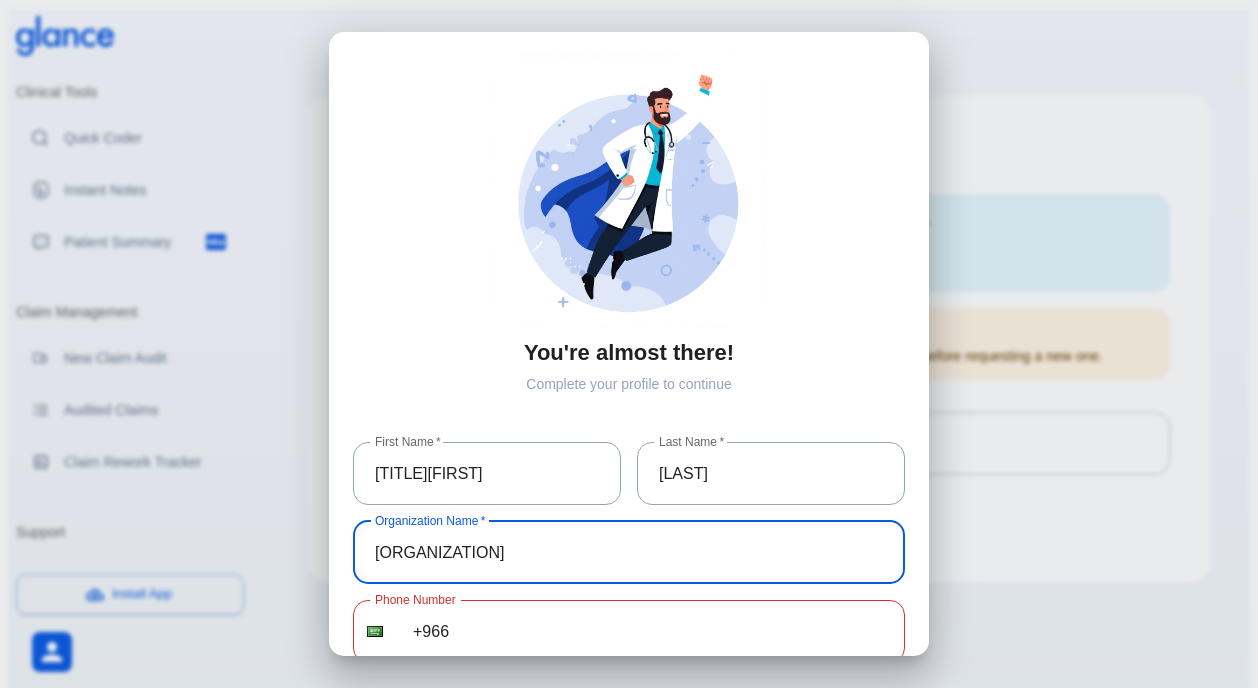 type on "[ORGANIZATION]" 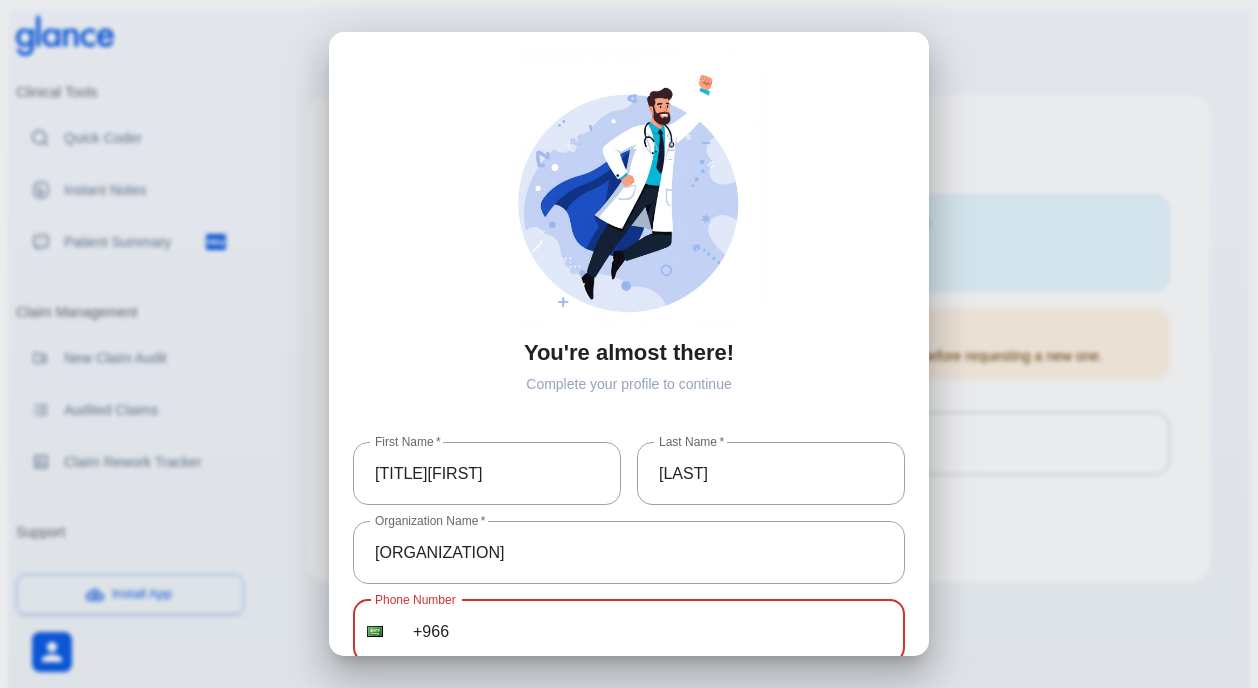click on "+966" at bounding box center [648, 631] 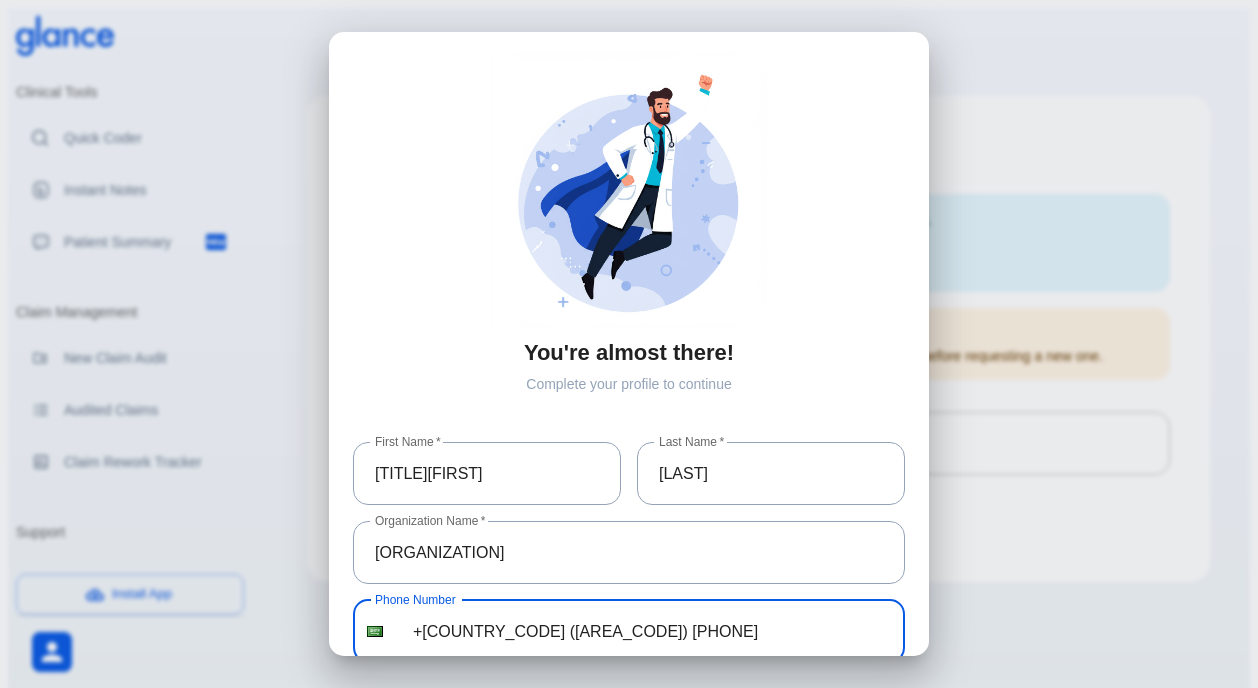 type on "+[COUNTRY_CODE] ([AREA_CODE]) [PHONE]" 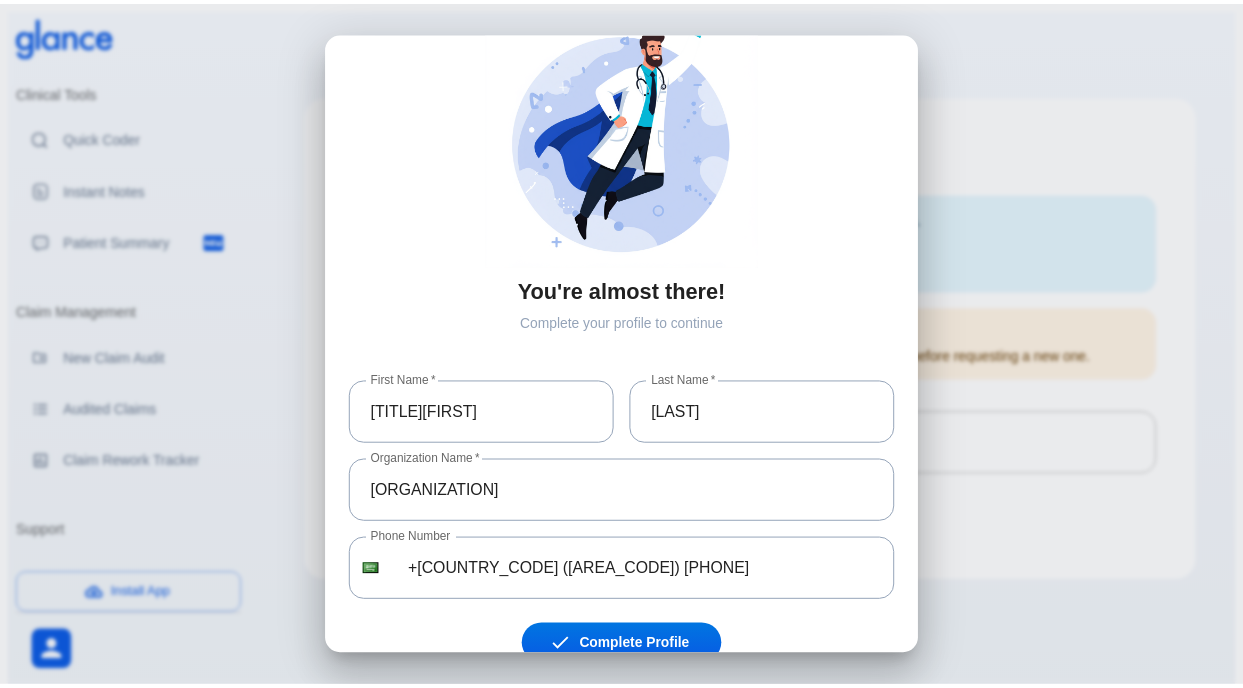 scroll, scrollTop: 84, scrollLeft: 0, axis: vertical 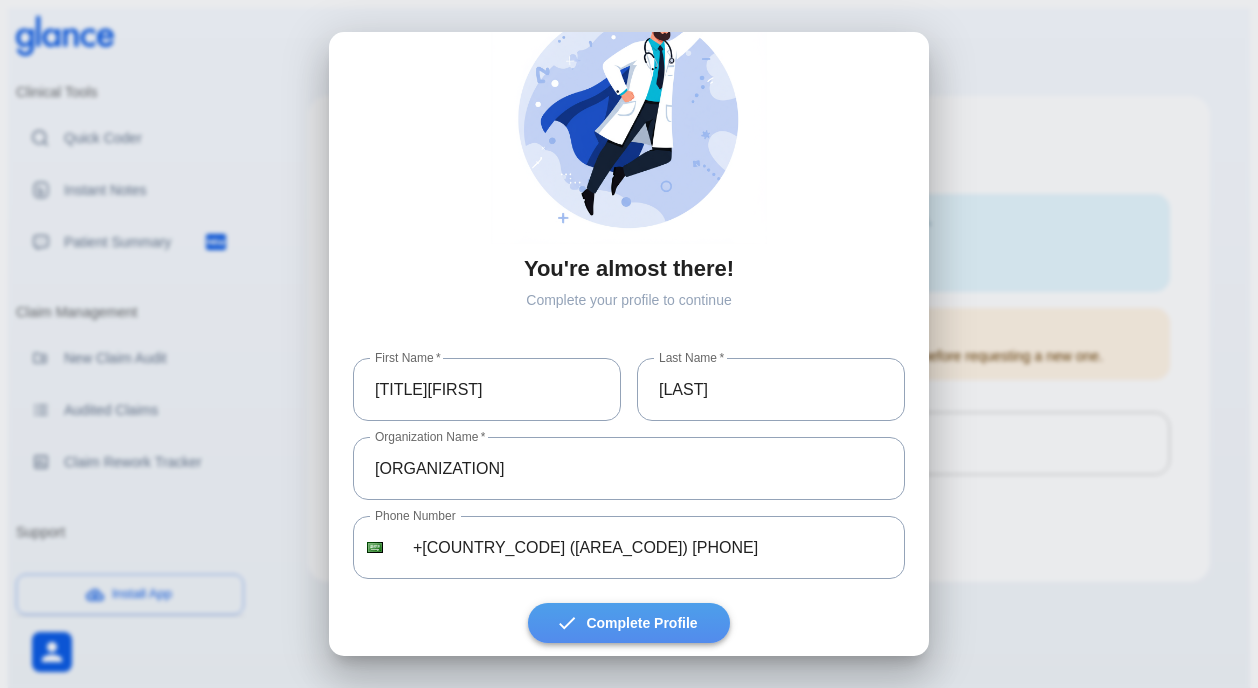 click on "Complete Profile" at bounding box center (628, 623) 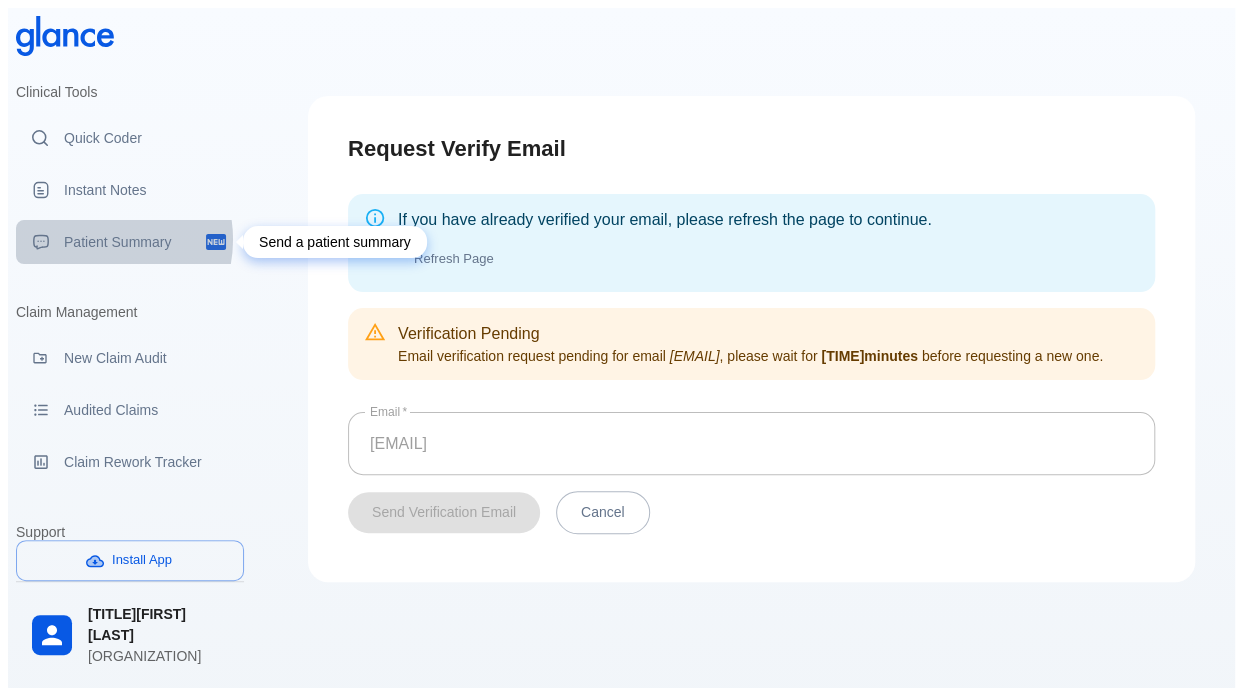 click on "Patient Summary" at bounding box center (134, 242) 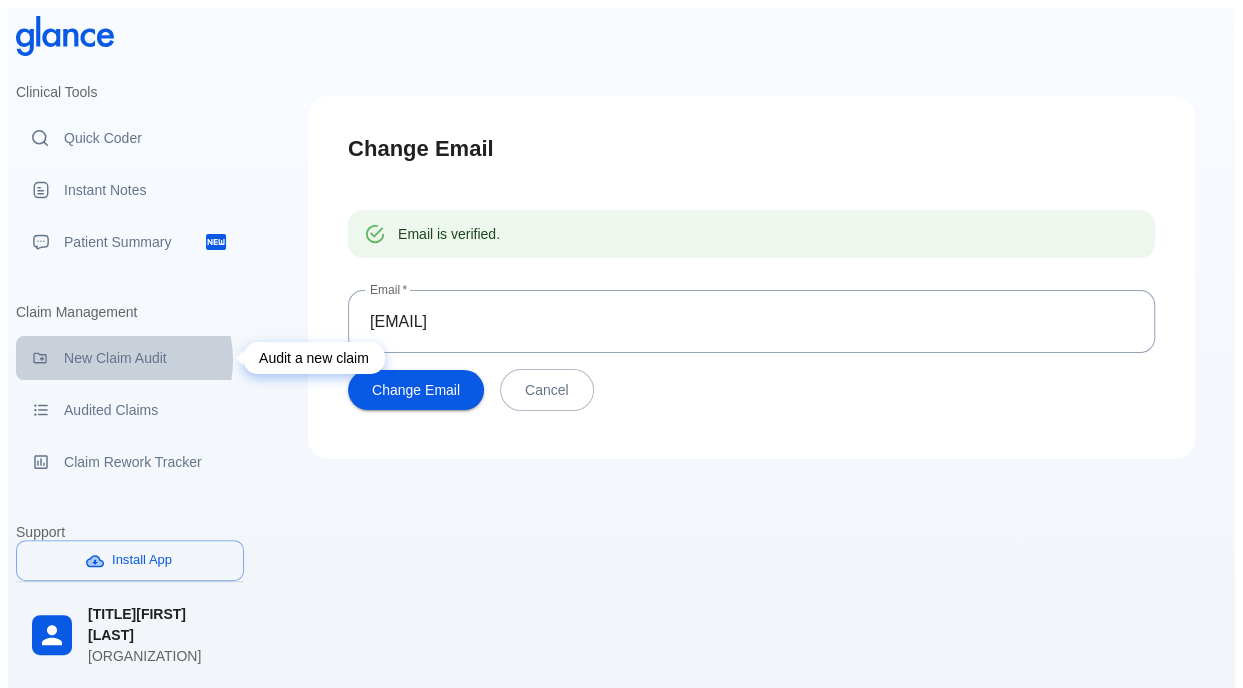 click on "New Claim Audit" at bounding box center [146, 358] 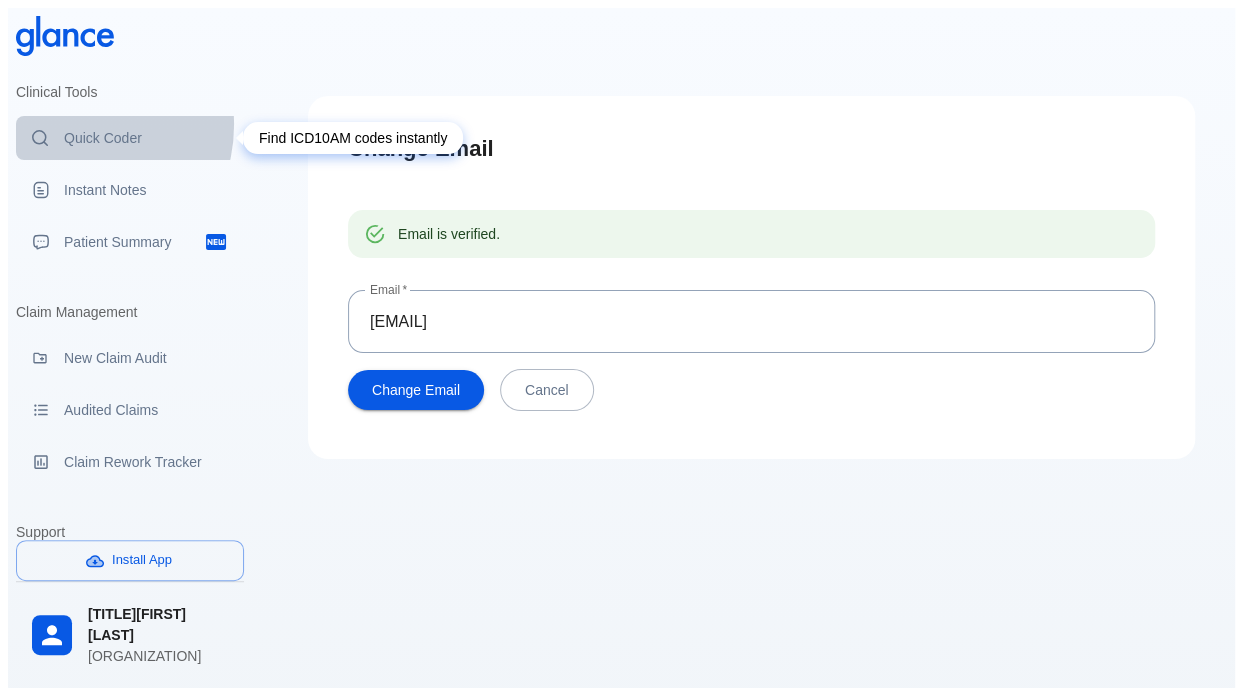 click on "Quick Coder" at bounding box center [130, 138] 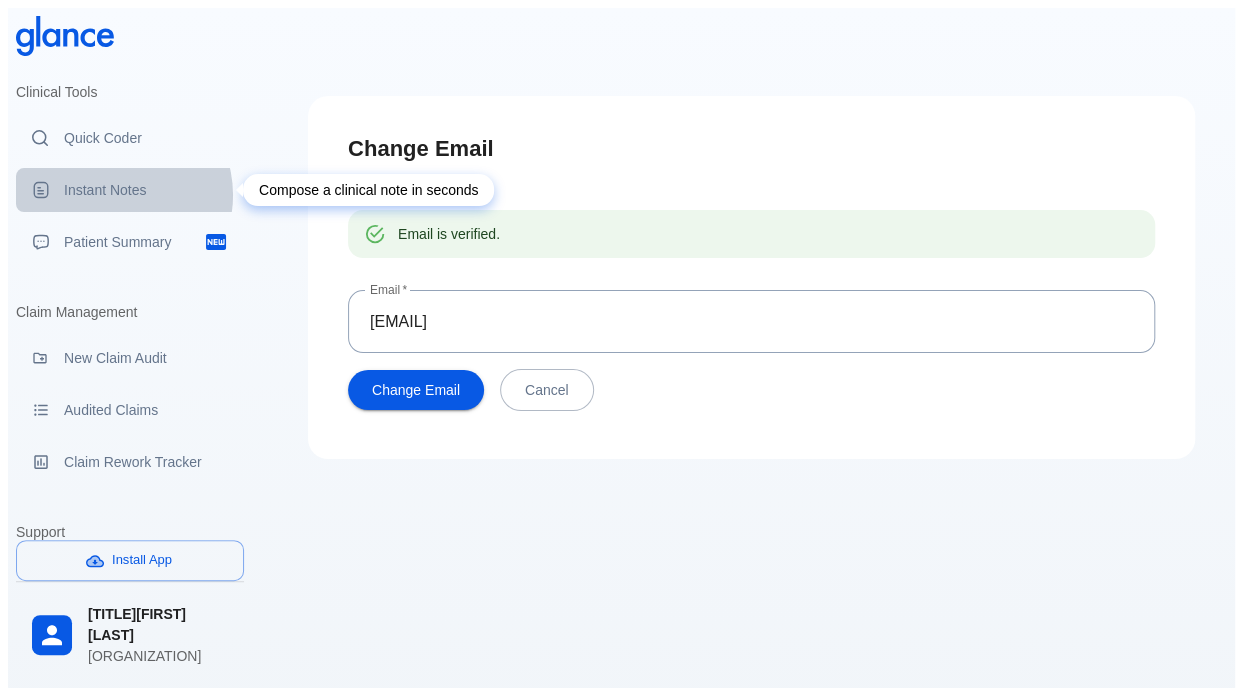 click on "Instant Notes" at bounding box center [146, 190] 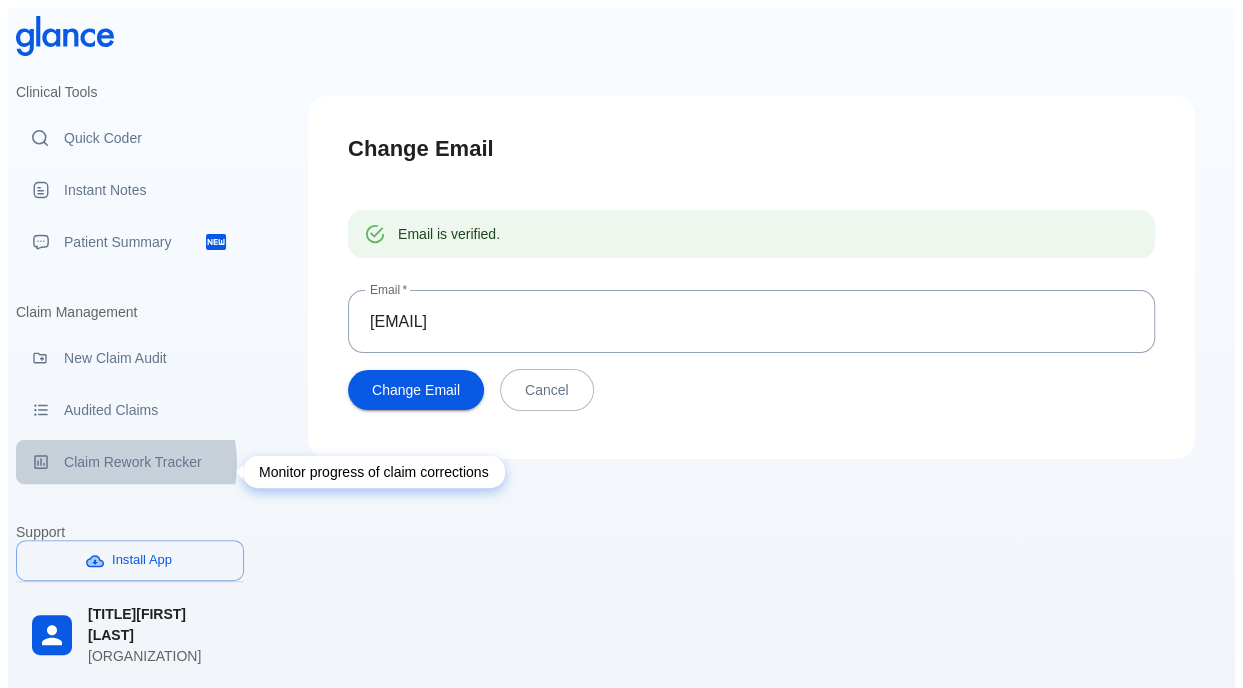 click on "Claim Rework Tracker" at bounding box center (146, 462) 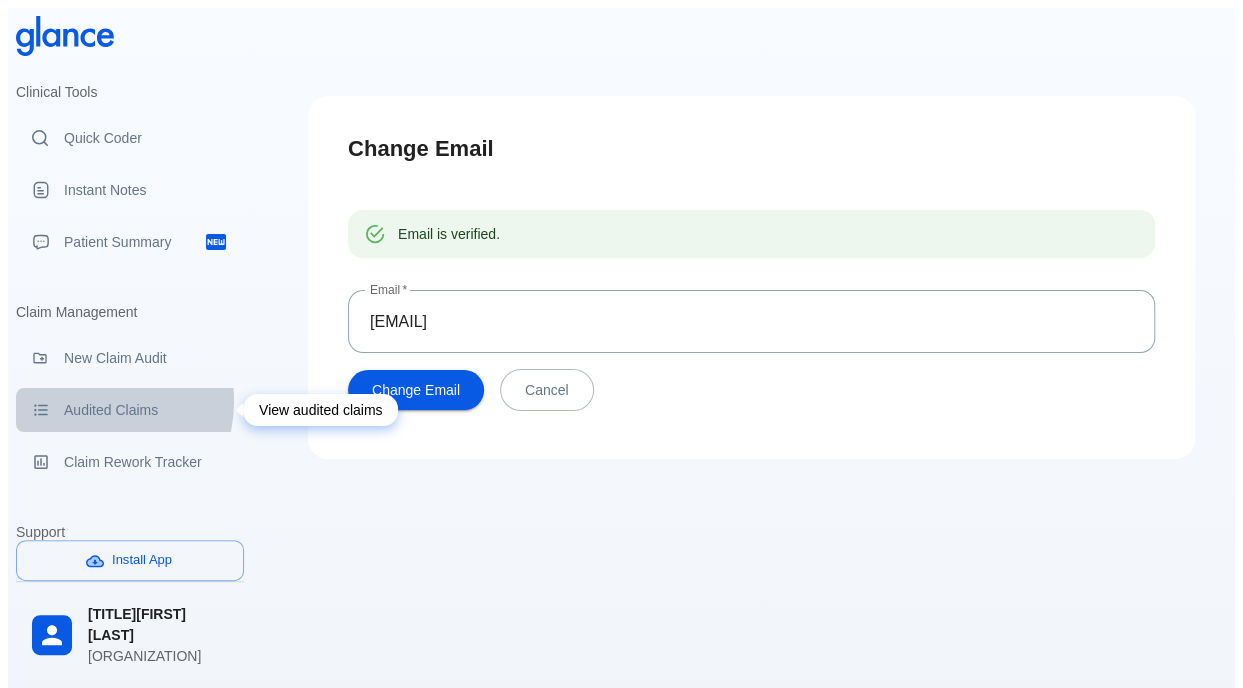 click on "Audited Claims" at bounding box center [146, 410] 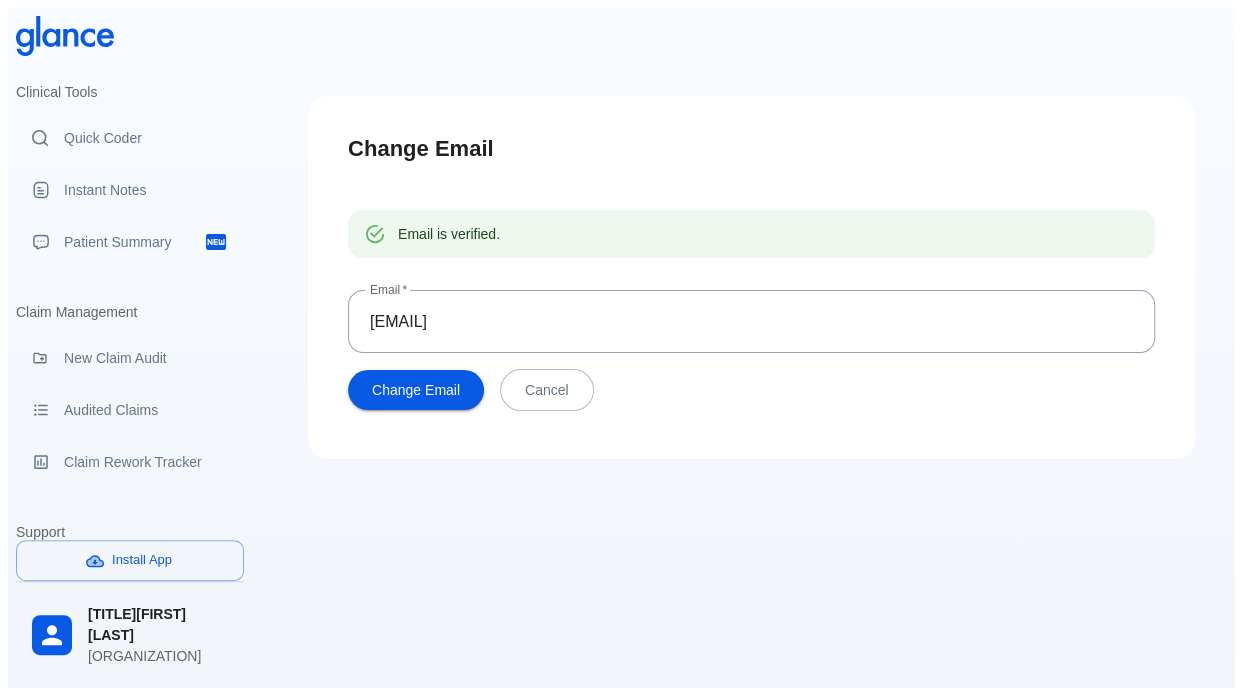 scroll, scrollTop: 288, scrollLeft: 0, axis: vertical 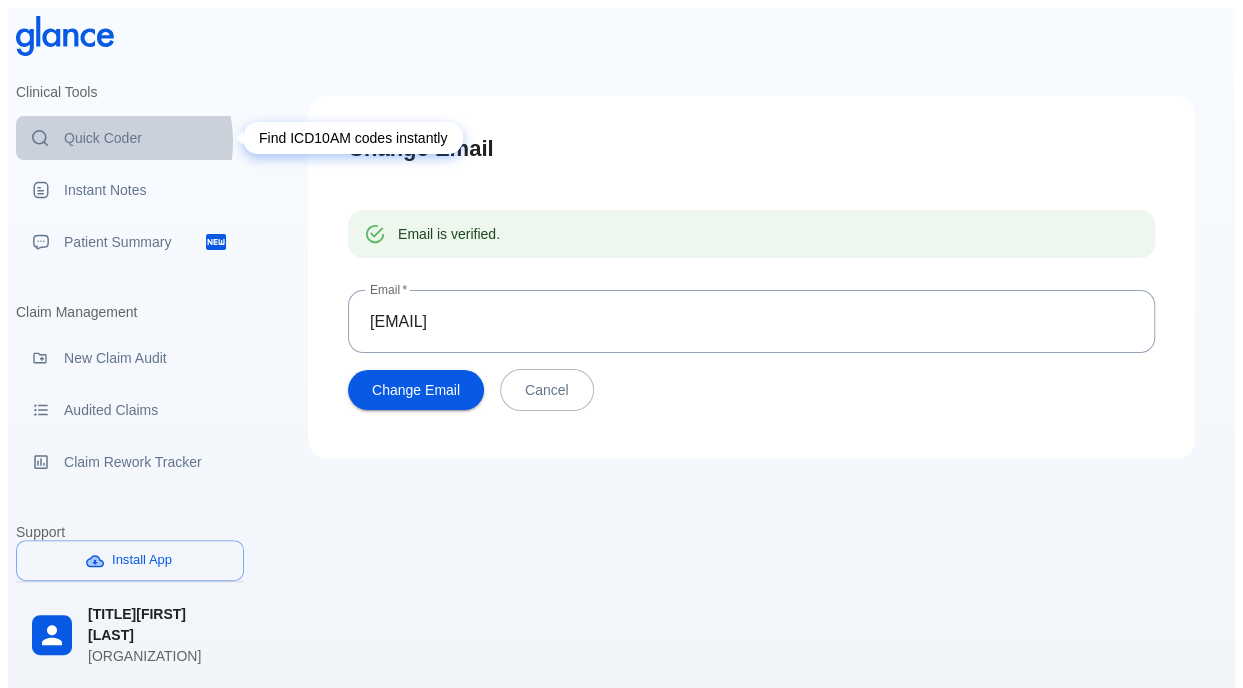 click on "Quick Coder" at bounding box center [146, 138] 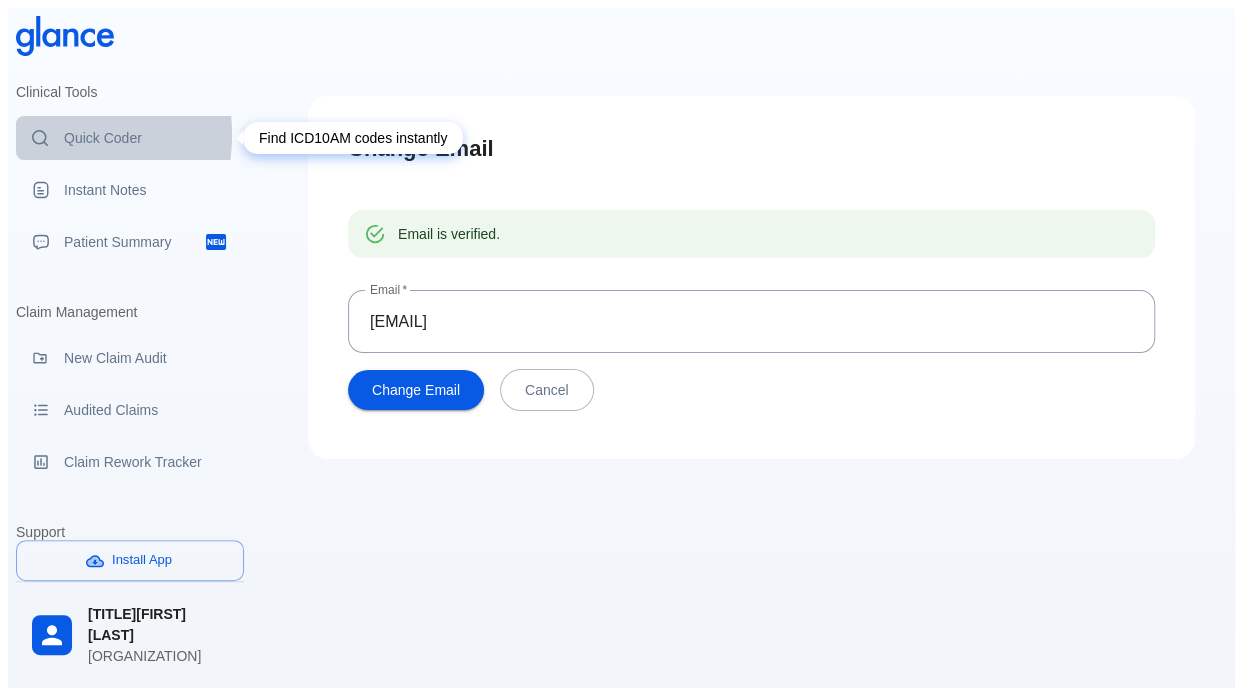 click on "Quick Coder" at bounding box center [130, 138] 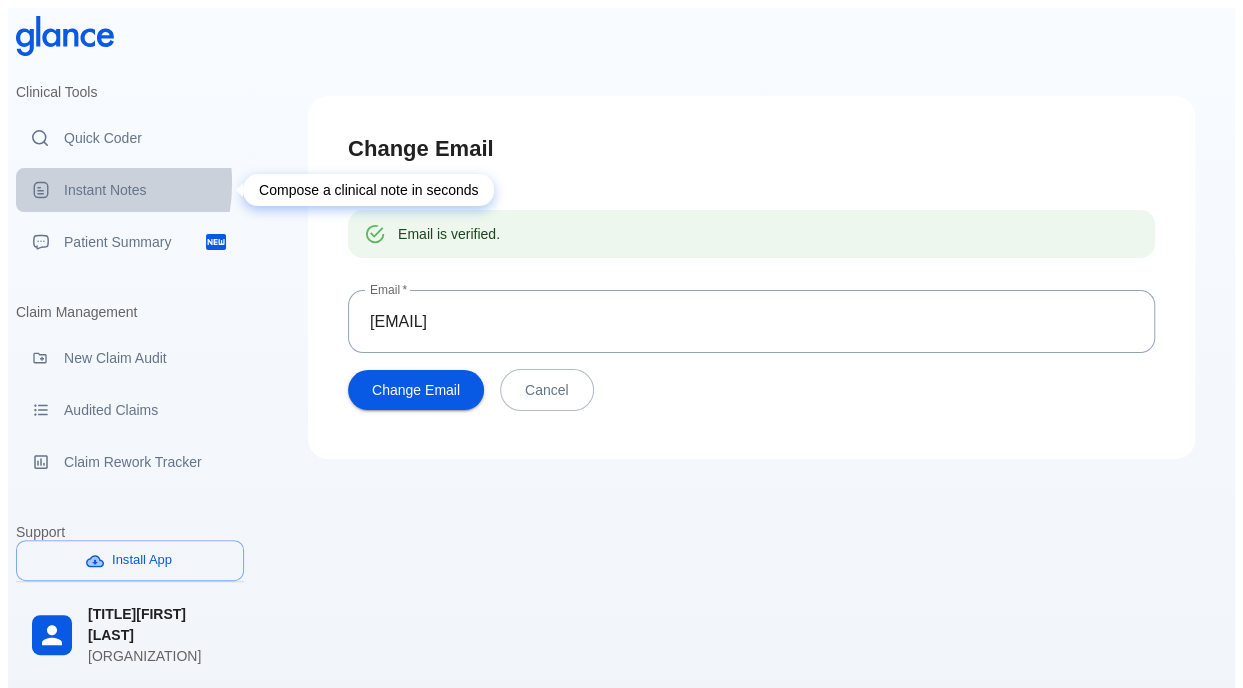 click at bounding box center [41, 190] 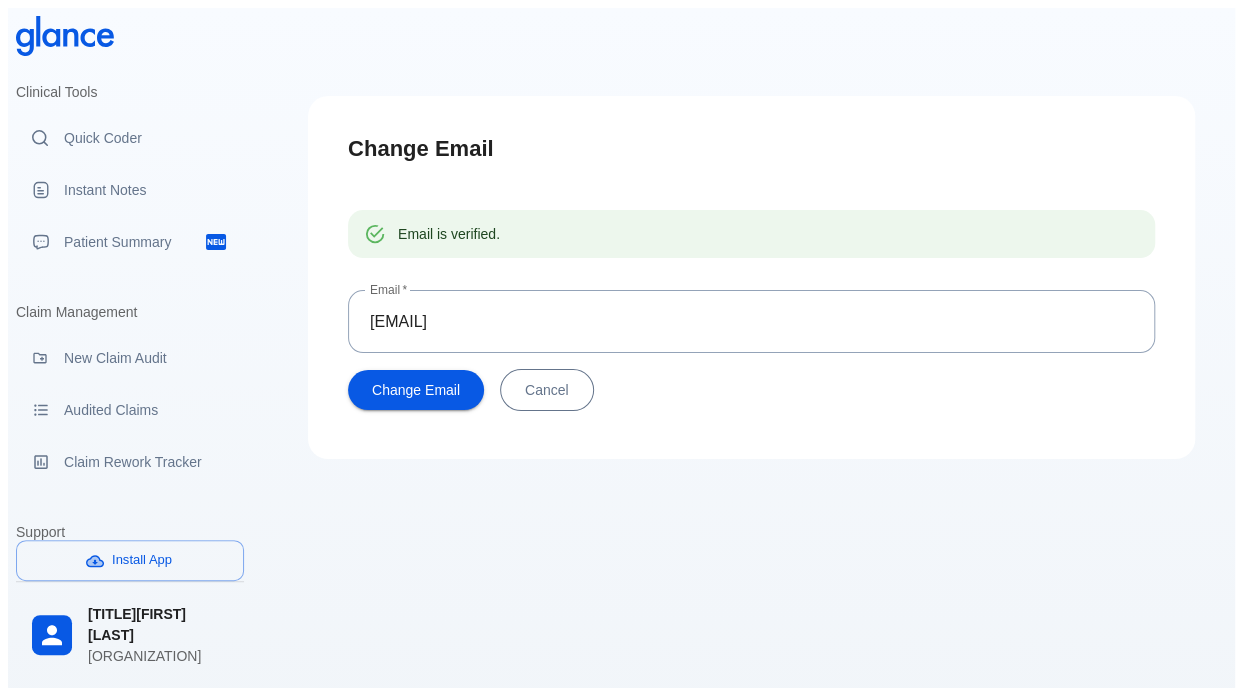 click on "Cancel" at bounding box center [547, 390] 